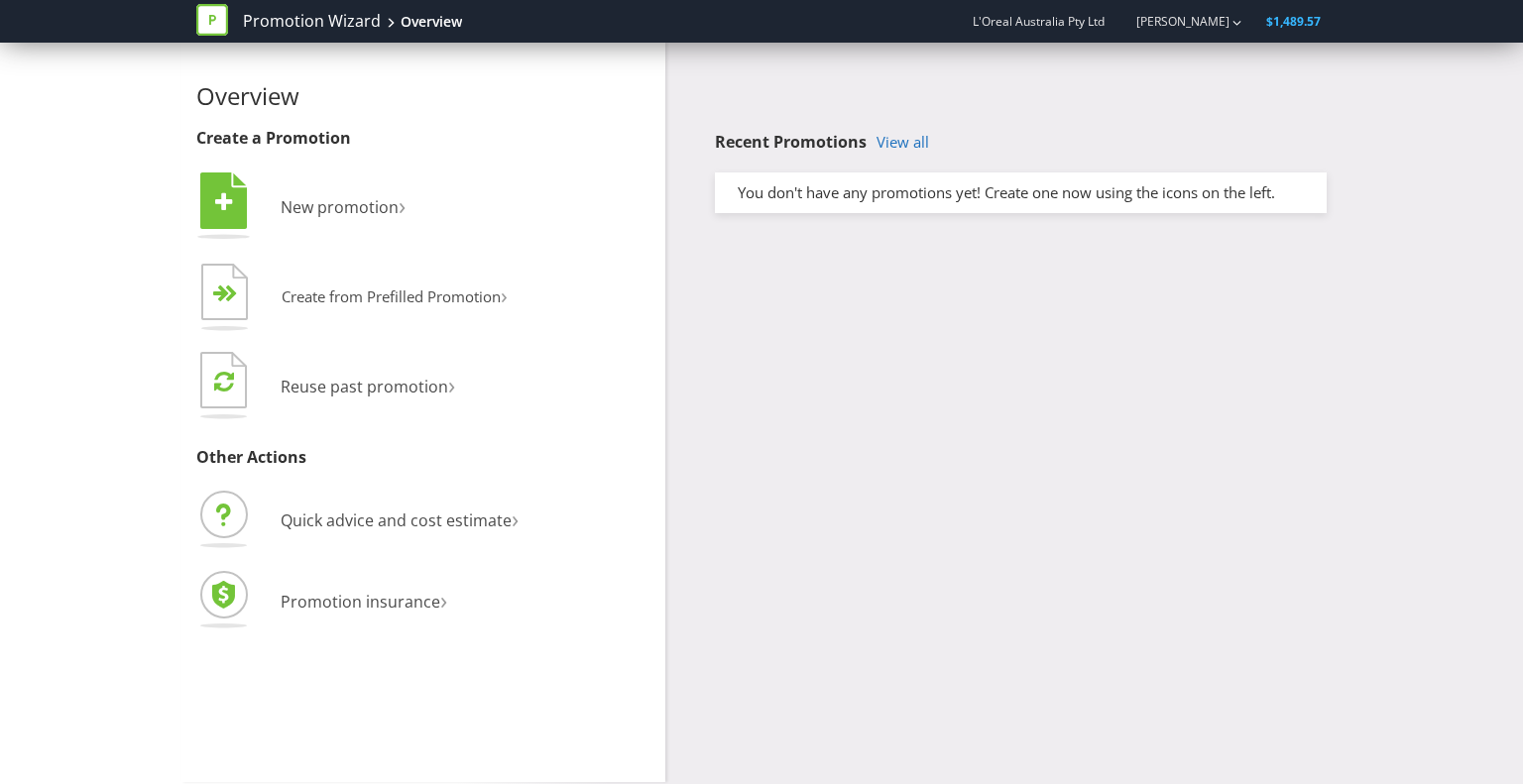 scroll, scrollTop: 0, scrollLeft: 0, axis: both 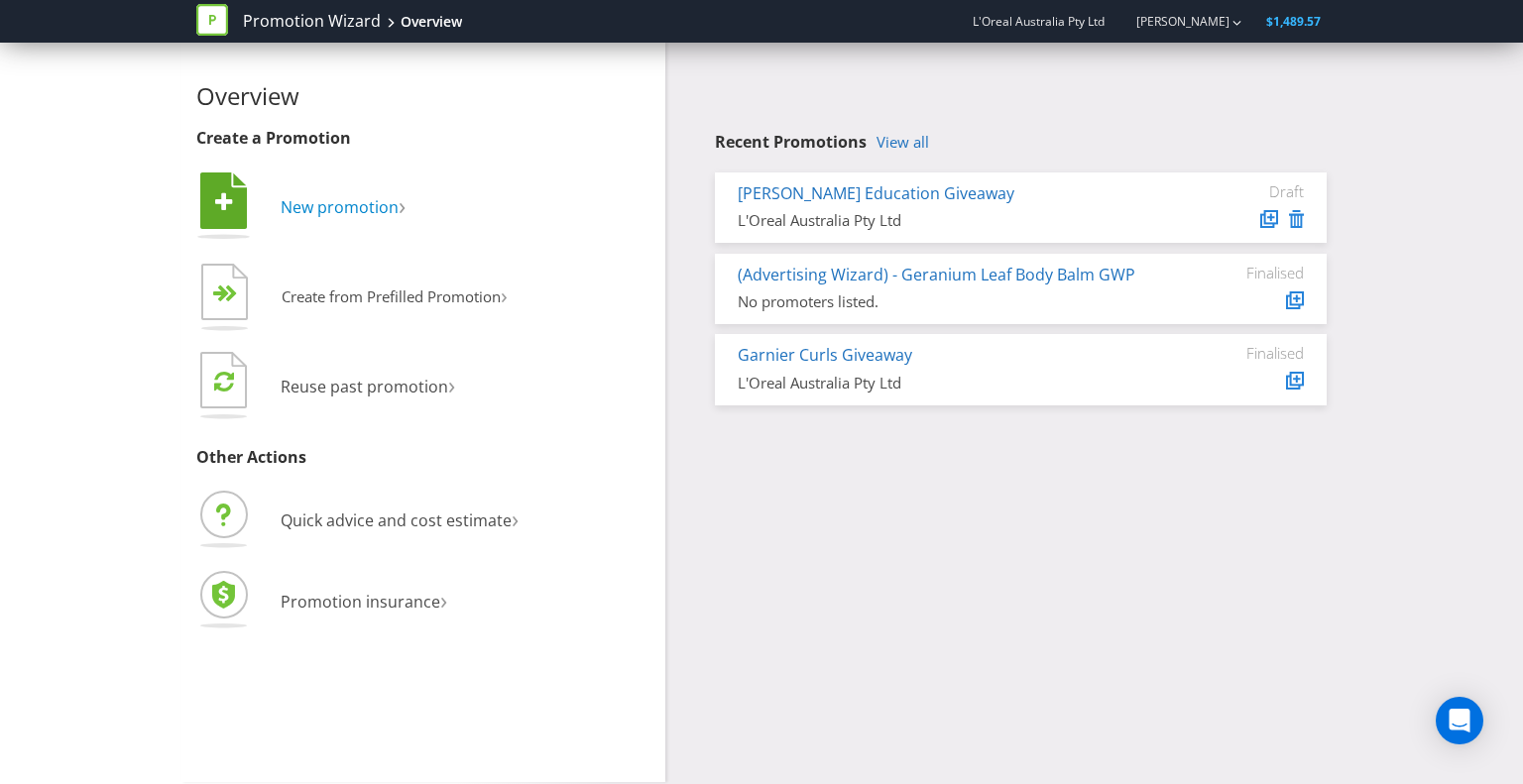 click on "" 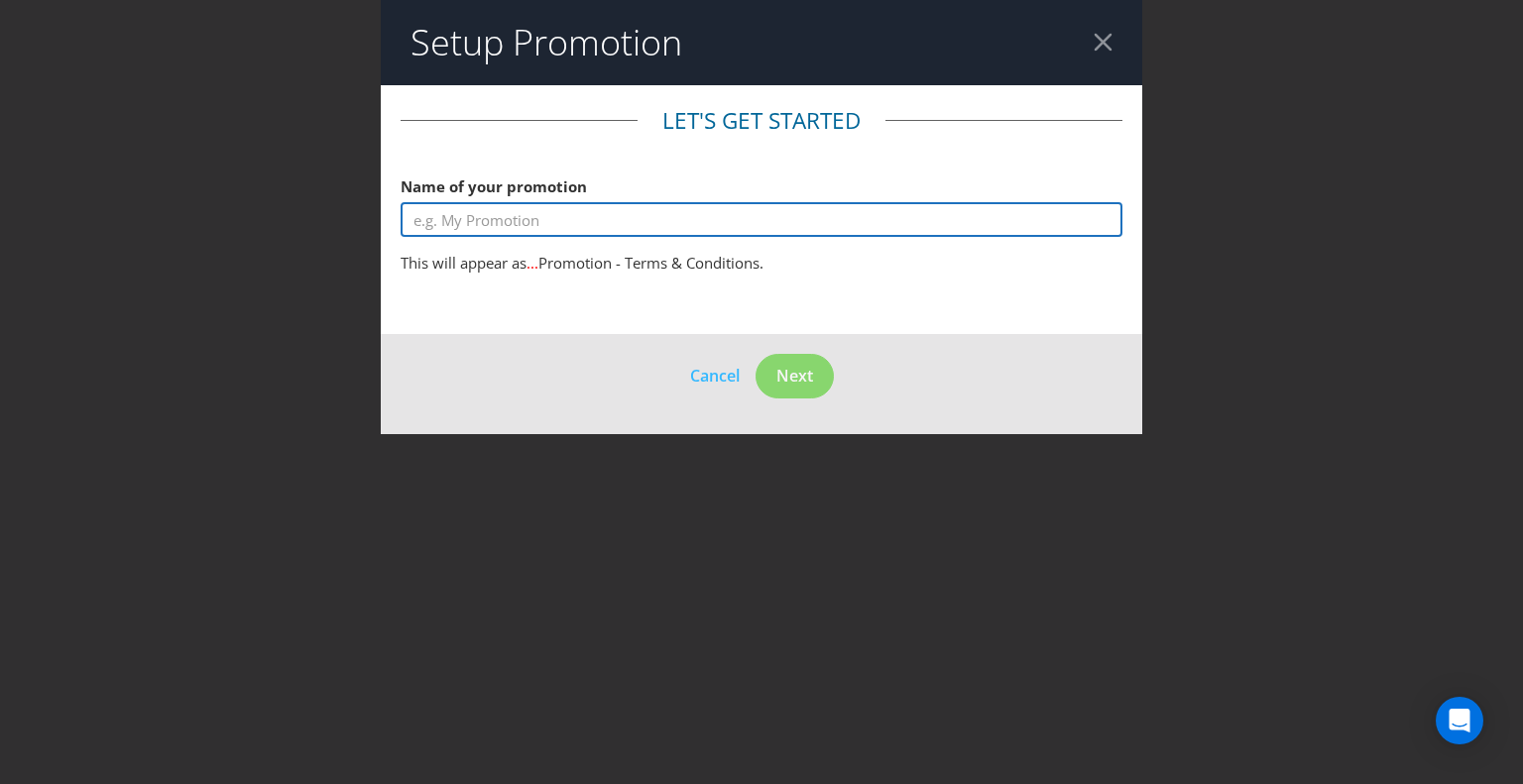 click at bounding box center (762, 219) 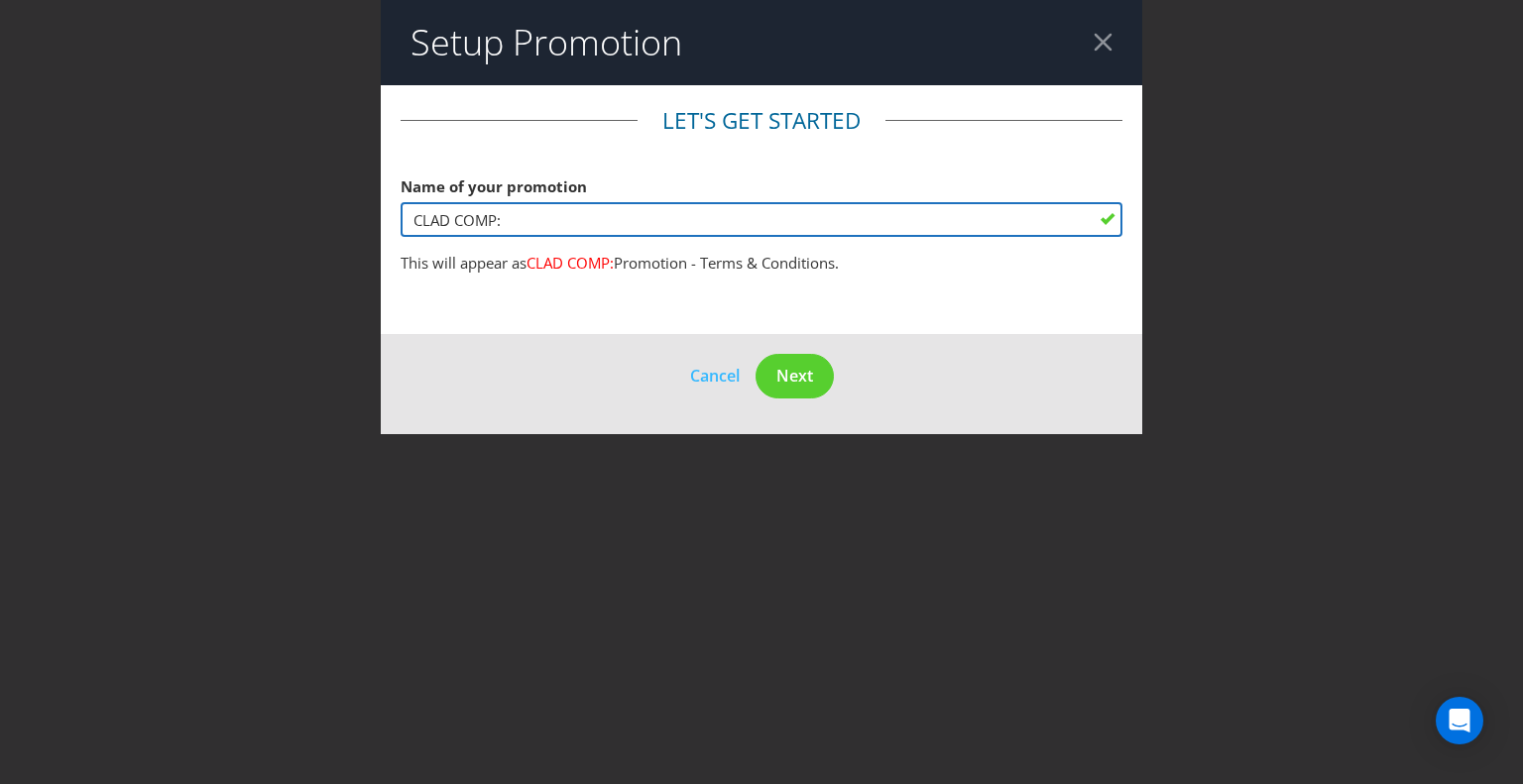 paste on "WIN A YEAR’S SUPPLY OF CERAVE HYDRATING CLEANSER!" 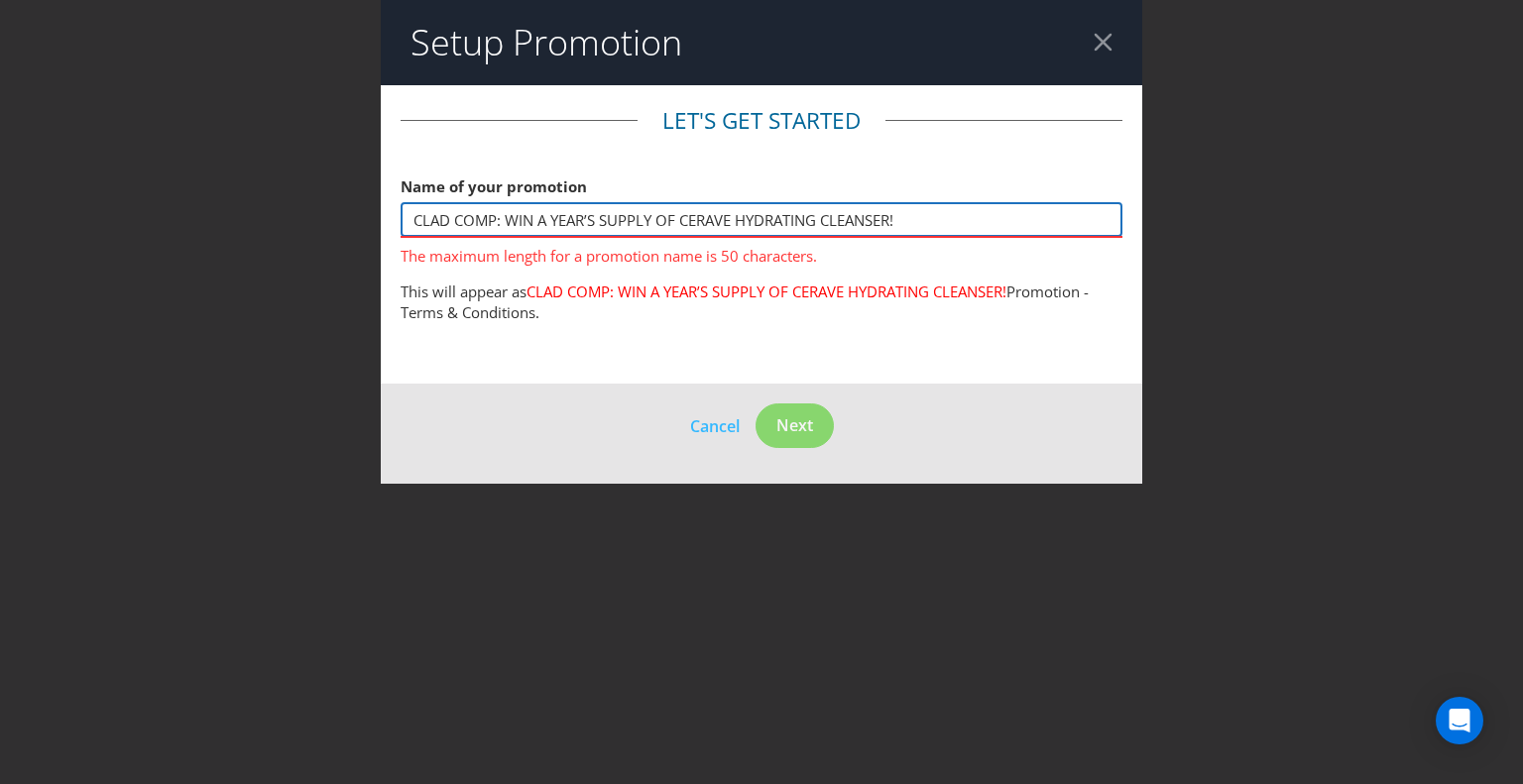 click on "CLAD COMP: WIN A YEAR’S SUPPLY OF CERAVE HYDRATING CLEANSER!" at bounding box center [762, 219] 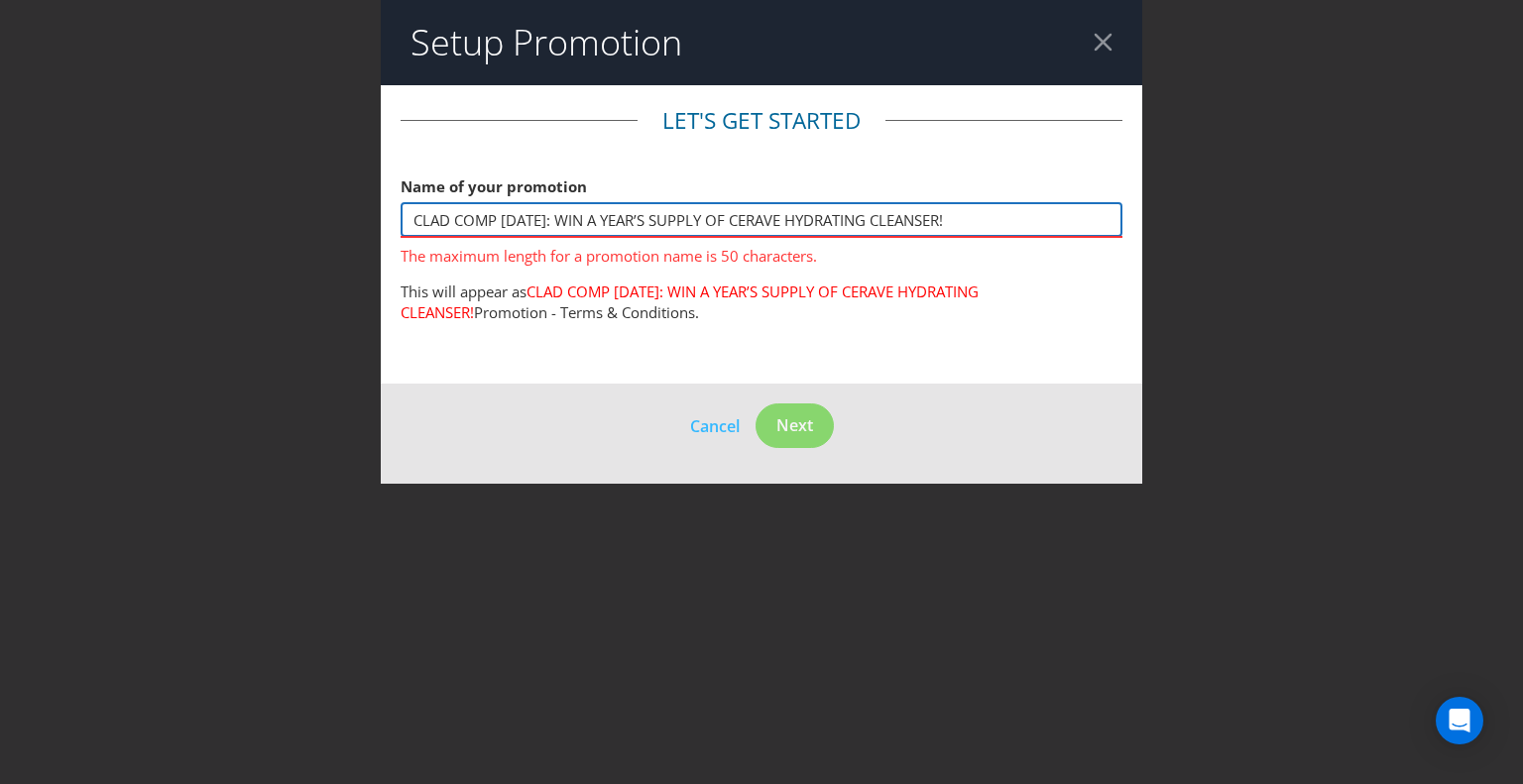 click on "CLAD COMP [DATE]: WIN A YEAR’S SUPPLY OF CERAVE HYDRATING CLEANSER!" at bounding box center [762, 219] 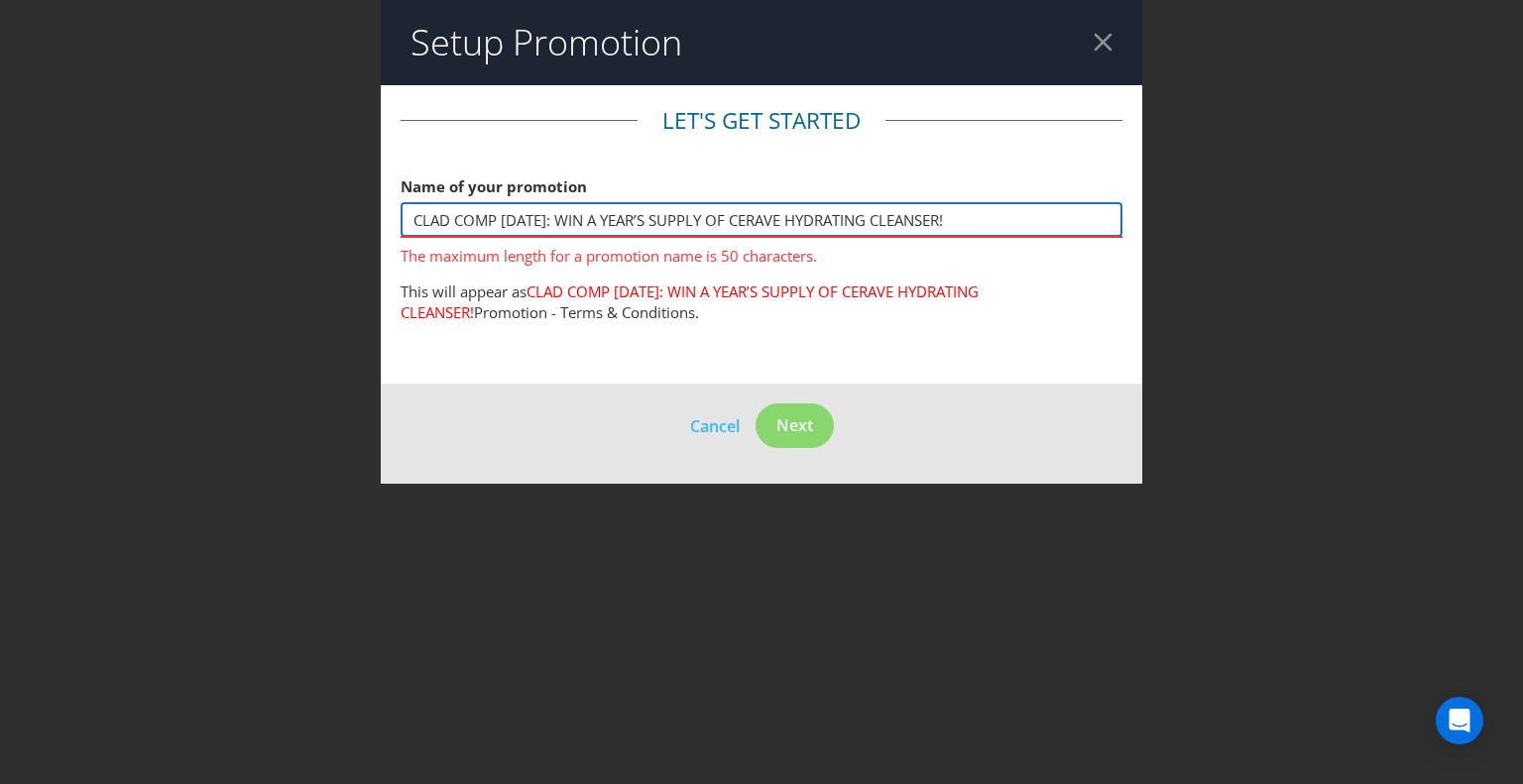 click on "CLAD COMP [DATE]: WIN A YEAR’S SUPPLY OF CERAVE HYDRATING CLEANSER!" at bounding box center [762, 219] 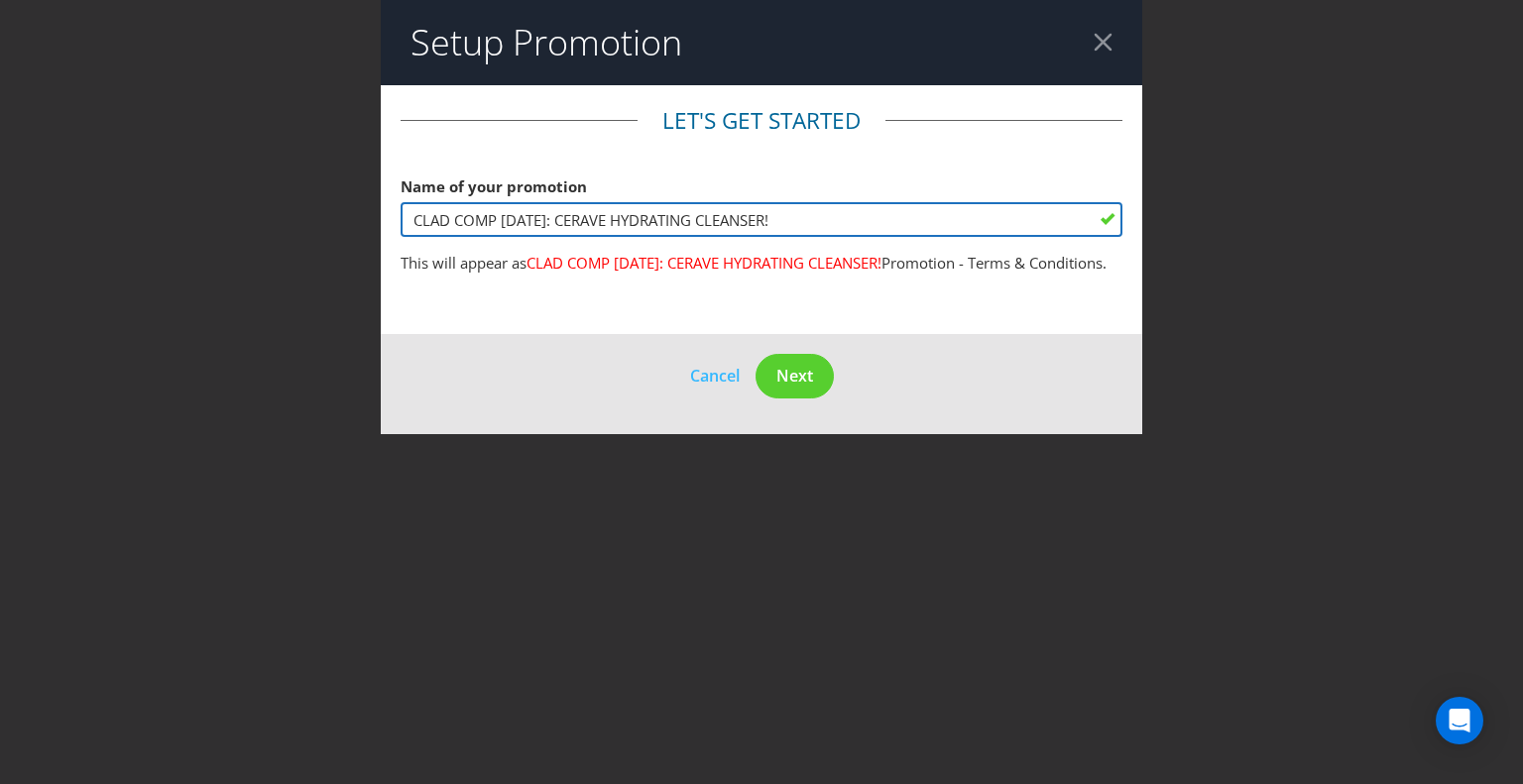 click on "CLAD COMP [DATE]: CERAVE HYDRATING CLEANSER!" at bounding box center [762, 219] 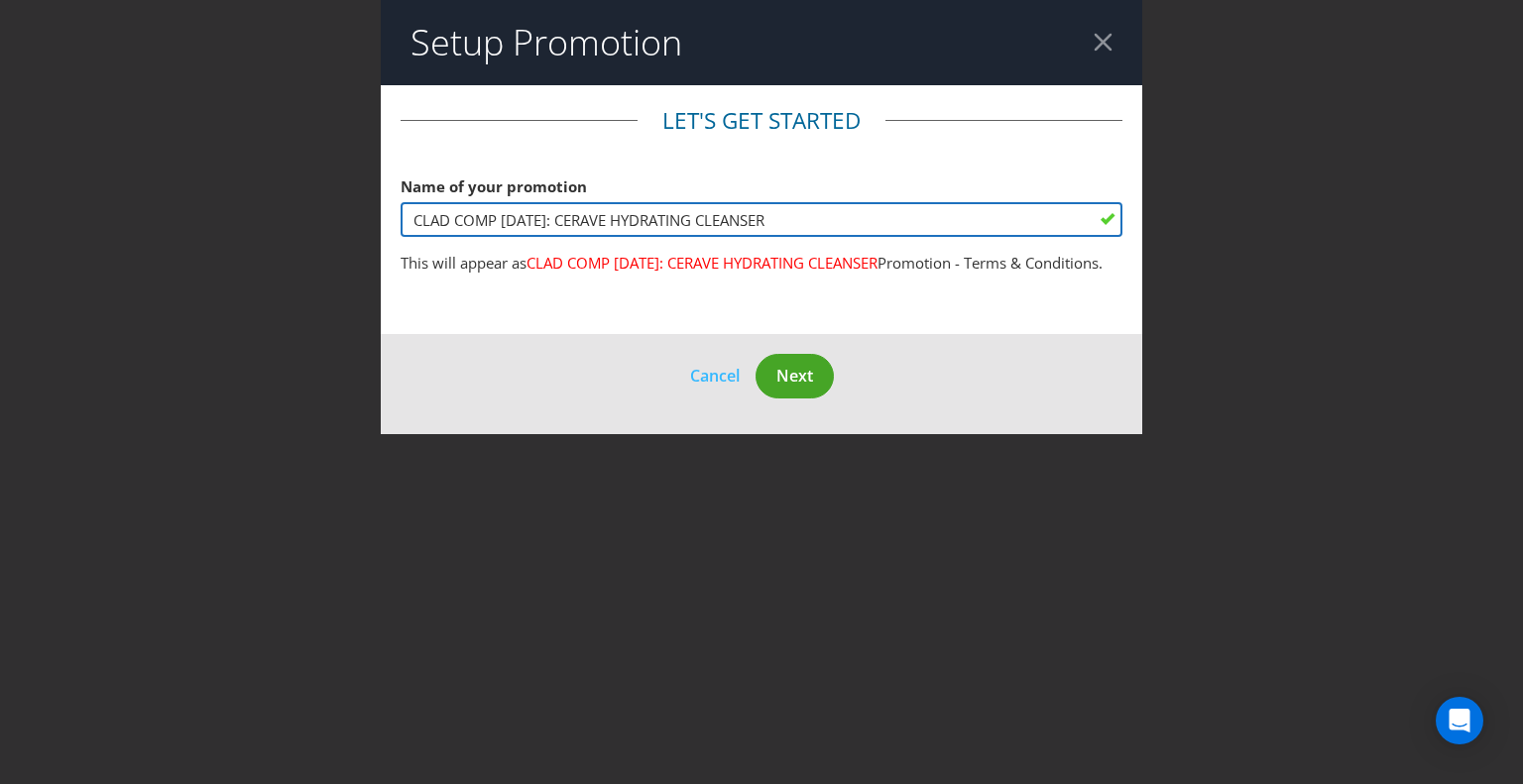 type on "CLAD COMP [DATE]: CERAVE HYDRATING CLEANSER" 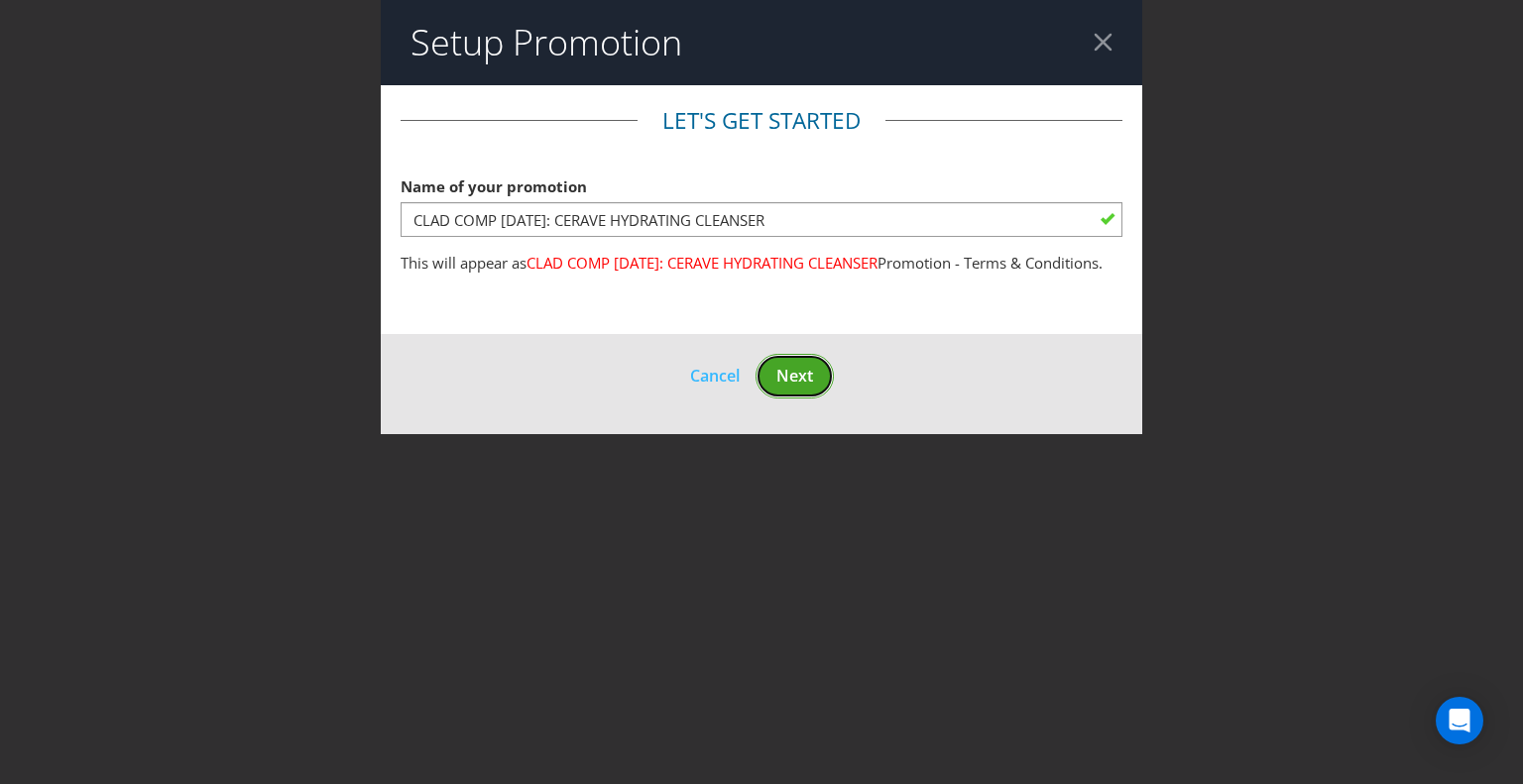 click on "Next" at bounding box center [794, 376] 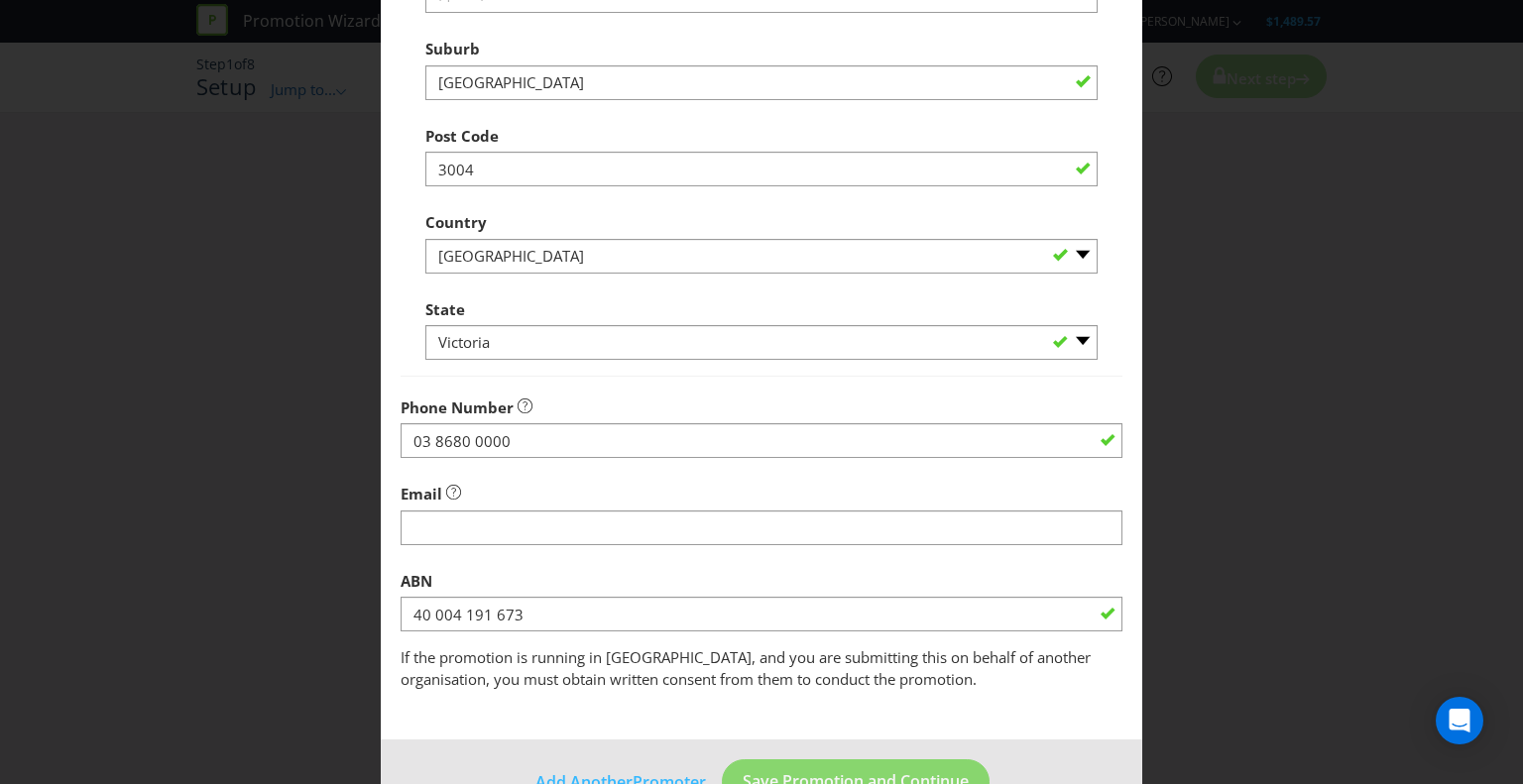 scroll, scrollTop: 507, scrollLeft: 0, axis: vertical 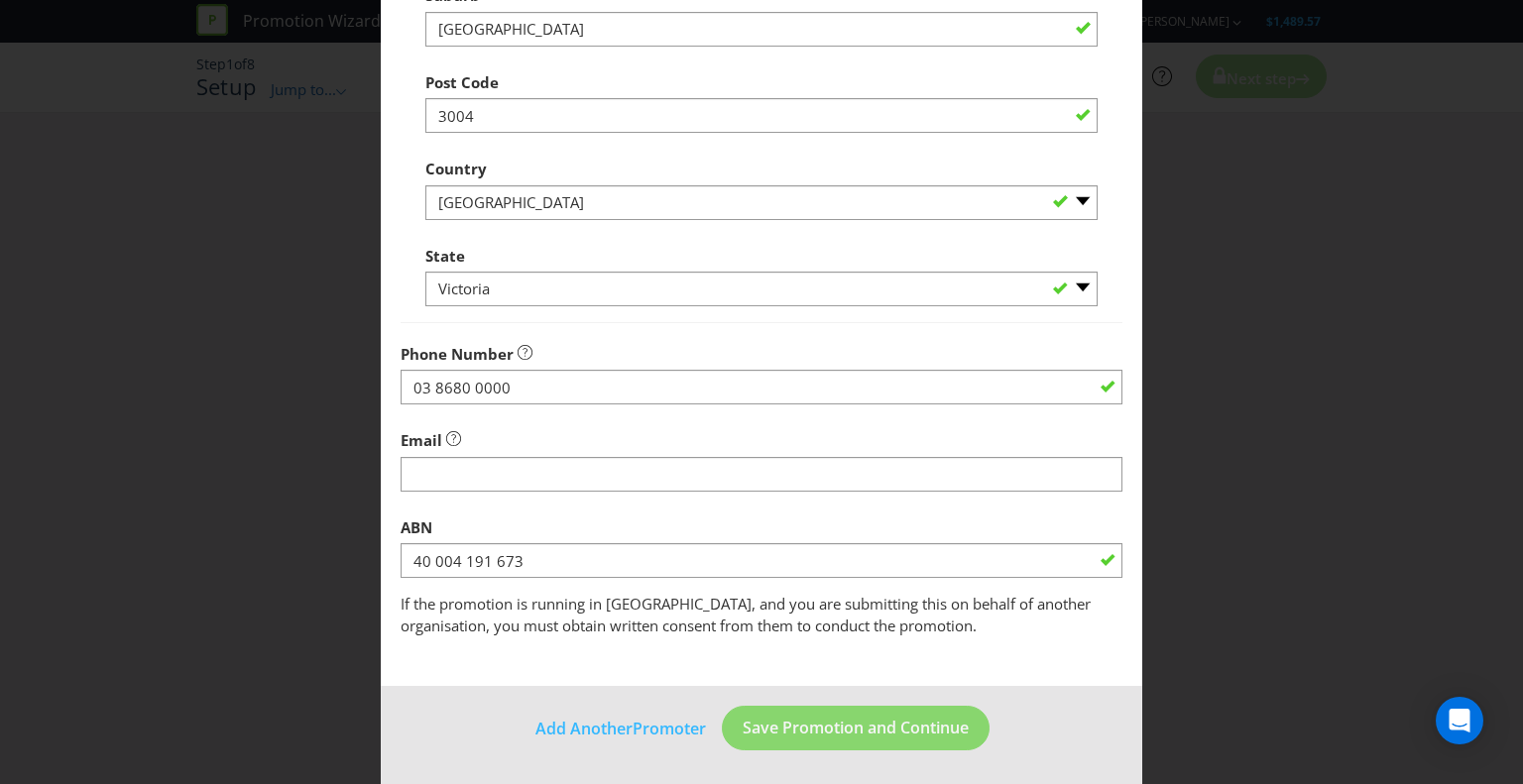 click on "Promoter Information Company Name   L'Oreal Australia Pty Ltd What is the promoter's address? This must be a street address.   Address Line 1   [GEOGRAPHIC_DATA] Address Line 2   (optional) Suburb   [GEOGRAPHIC_DATA] Post Code   3004 Country   -- Please Select [GEOGRAPHIC_DATA] [GEOGRAPHIC_DATA] State   -- Please Select -- [GEOGRAPHIC_DATA] [GEOGRAPHIC_DATA] [GEOGRAPHIC_DATA] [GEOGRAPHIC_DATA] [GEOGRAPHIC_DATA] [GEOGRAPHIC_DATA] [GEOGRAPHIC_DATA] Phone Number   [PHONE_NUMBER] Email   ABN   40 004 191 673 If the promotion is running in [GEOGRAPHIC_DATA], and you are submitting this on behalf of another organisation, you must obtain written consent from them to conduct the promotion." at bounding box center (762, 132) 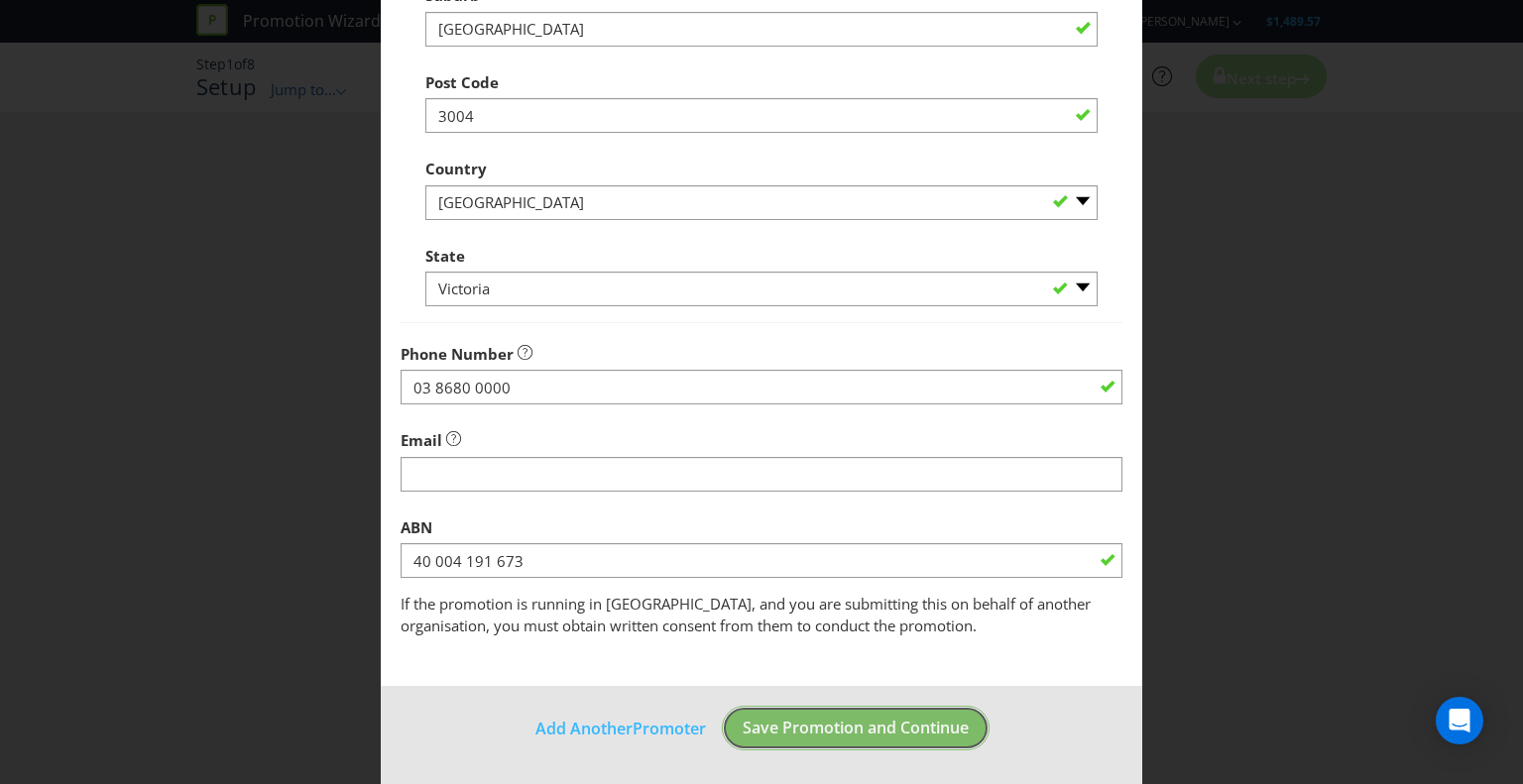 click on "Save Promotion and Continue" at bounding box center [856, 728] 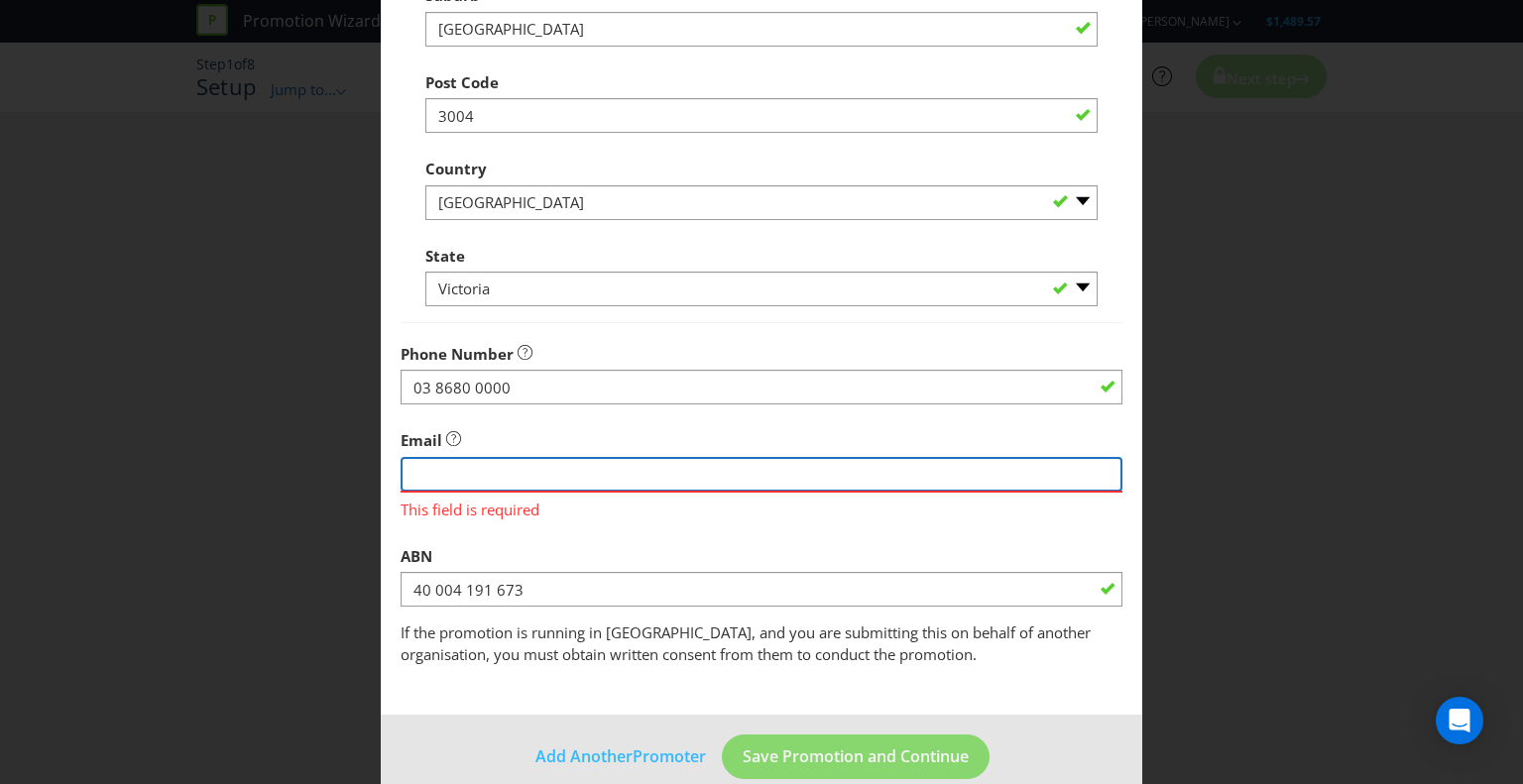 click at bounding box center (762, 474) 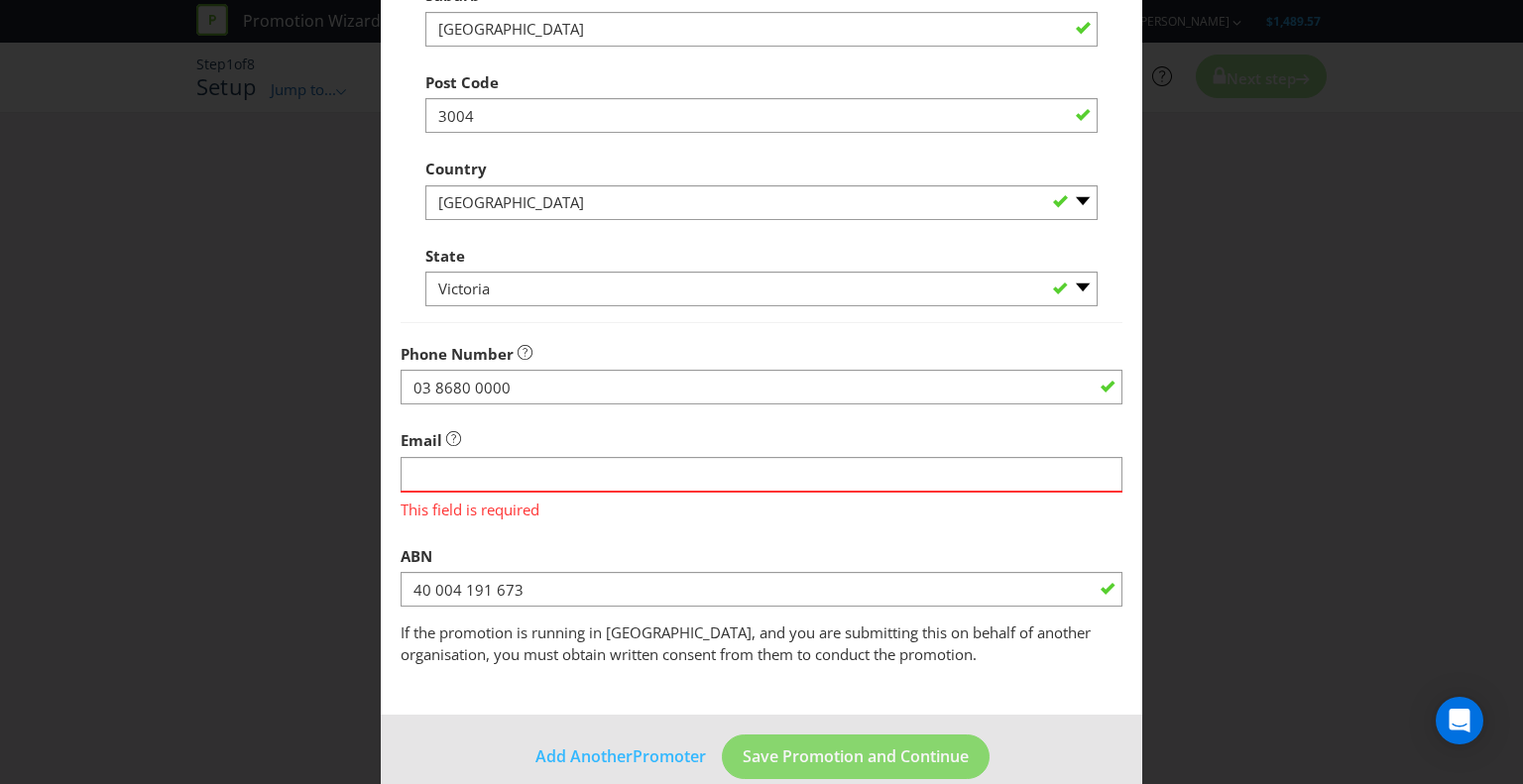click on "Promoter Information Company Name   L'Oreal Australia Pty Ltd What is the promoter's address? This must be a street address.   Address Line 1   [GEOGRAPHIC_DATA] Address Line 2   (optional) Suburb   [GEOGRAPHIC_DATA] Post Code   3004 Country   -- Please Select [GEOGRAPHIC_DATA] [GEOGRAPHIC_DATA] State   -- Please Select -- [GEOGRAPHIC_DATA] [GEOGRAPHIC_DATA] [GEOGRAPHIC_DATA] [GEOGRAPHIC_DATA] [GEOGRAPHIC_DATA] [GEOGRAPHIC_DATA] [GEOGRAPHIC_DATA] Phone Number   [PHONE_NUMBER] Email   This field is required ABN   40 004 191 673 If the promotion is running in [GEOGRAPHIC_DATA], and you are submitting this on behalf of another organisation, you must obtain written consent from them to conduct the promotion." at bounding box center [762, 132] 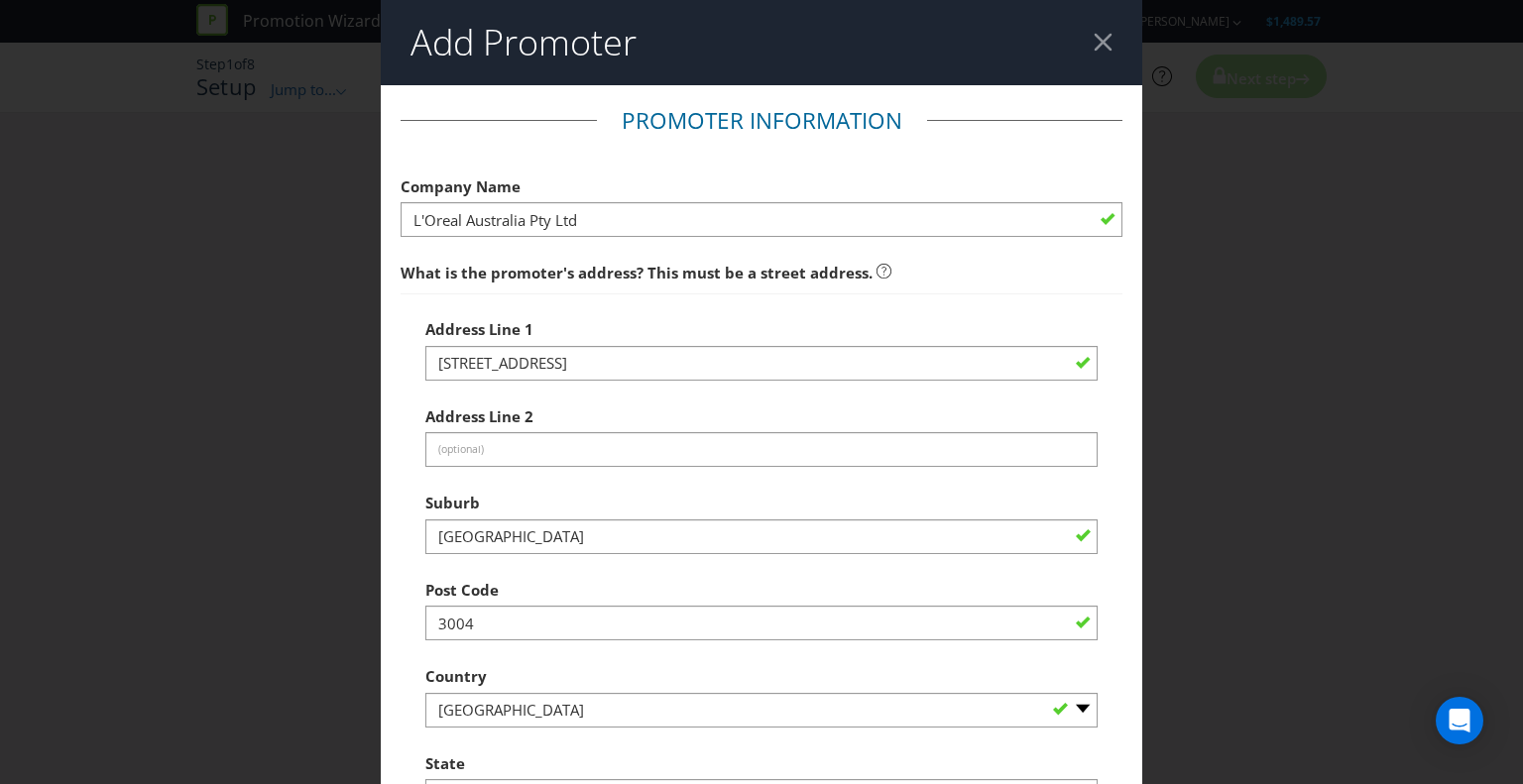 scroll, scrollTop: 536, scrollLeft: 0, axis: vertical 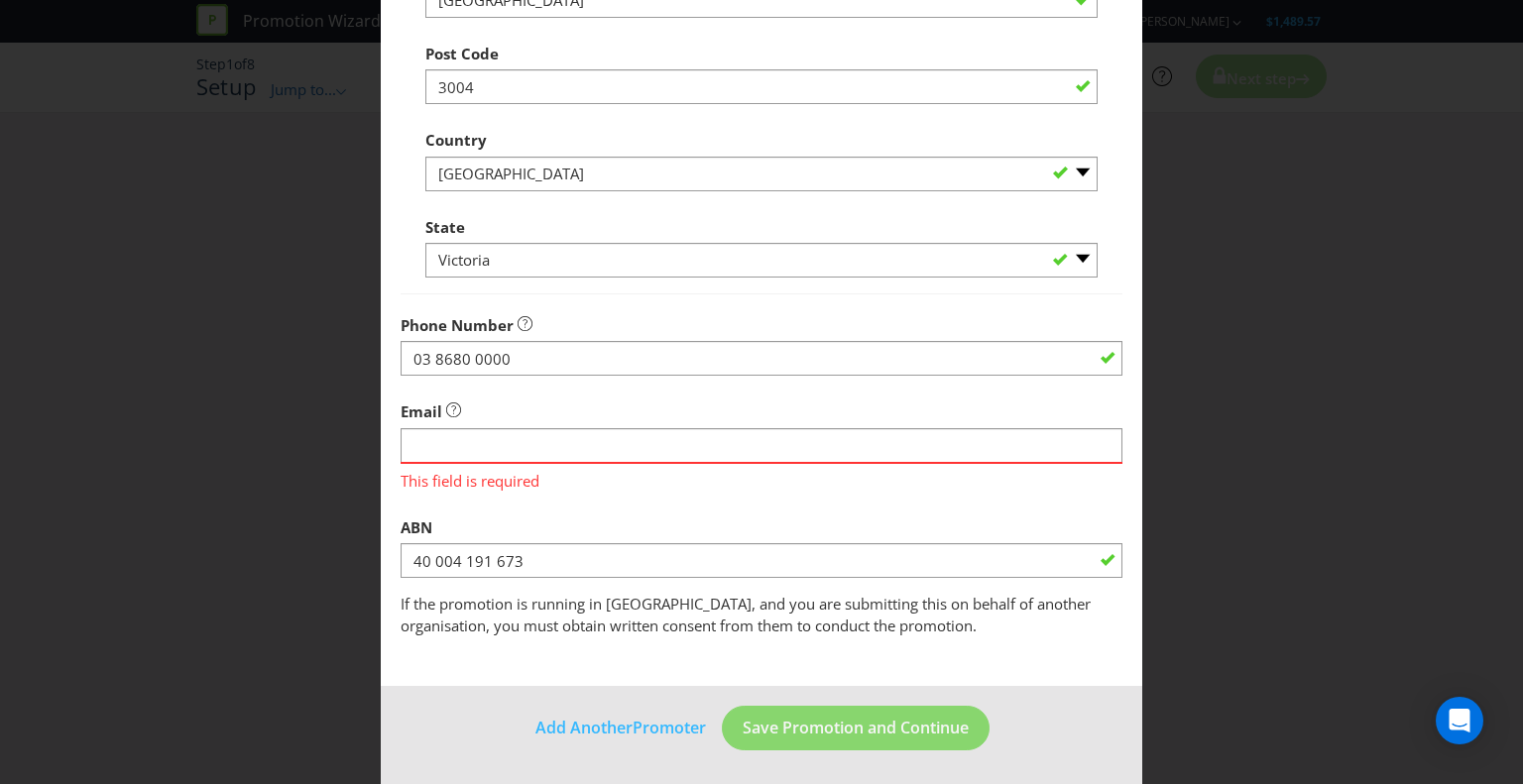 click on "Email   This field is required" at bounding box center (762, 441) 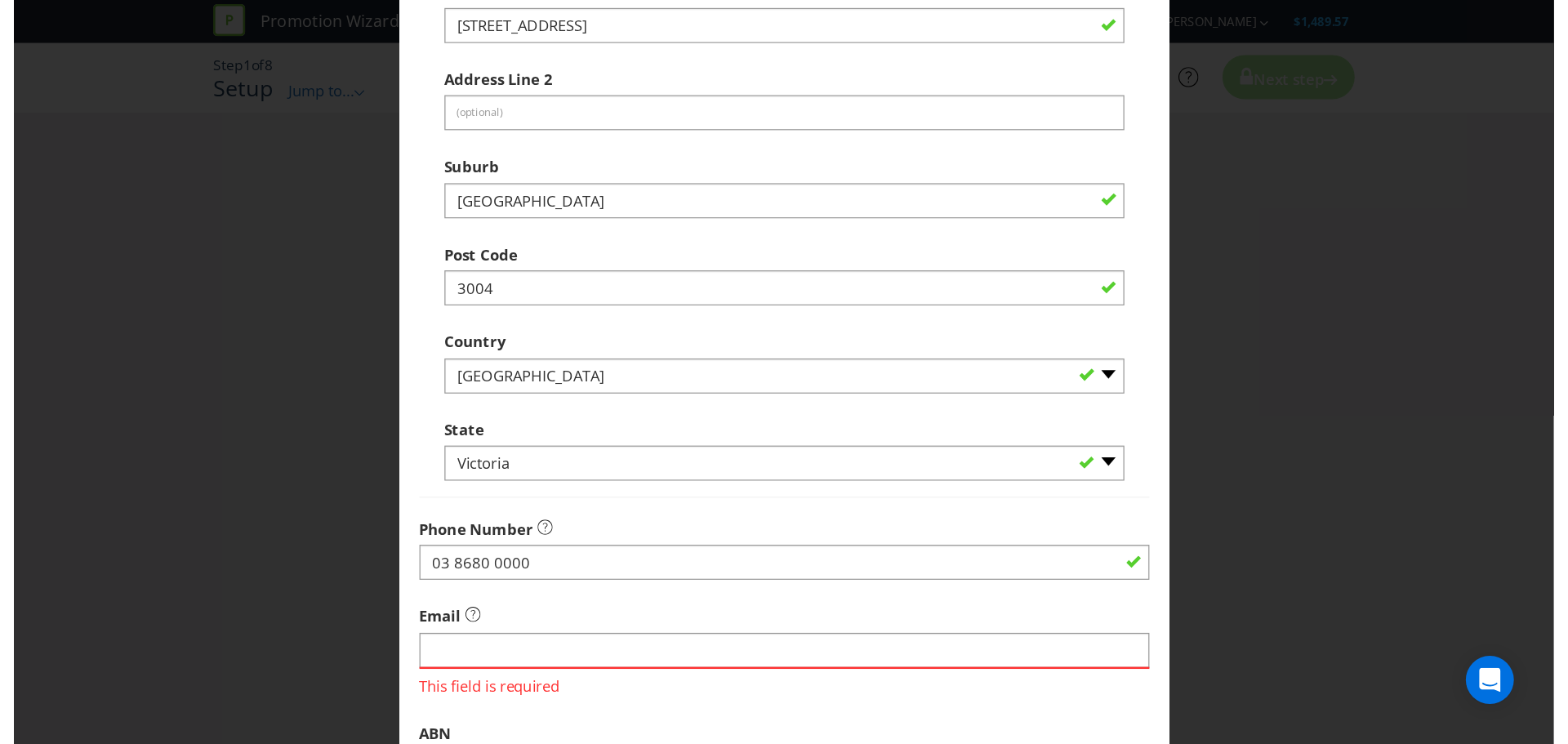 scroll, scrollTop: 279, scrollLeft: 0, axis: vertical 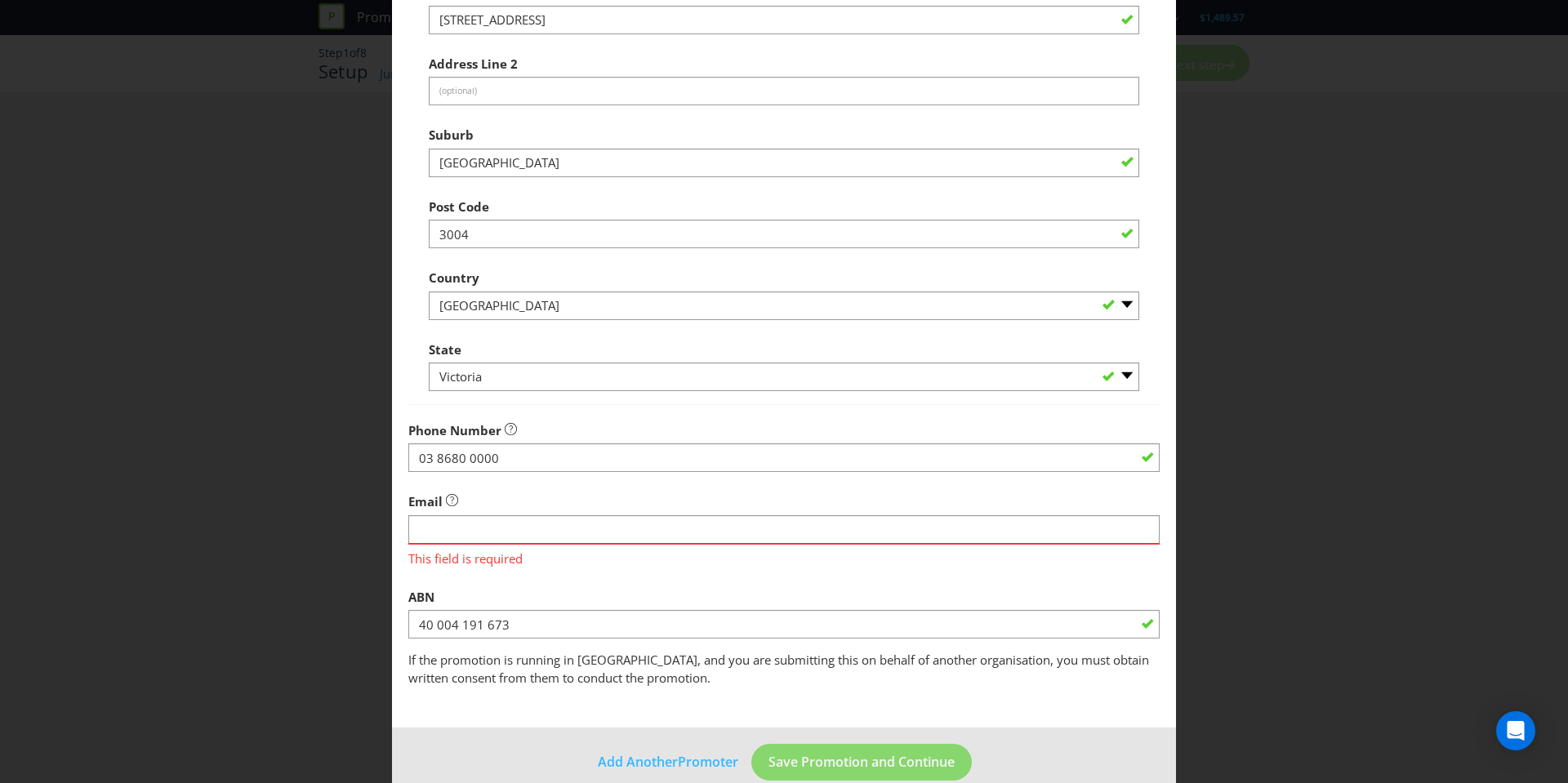 click on "Add Promoter Promoter Information Company Name   L'Oreal Australia Pty Ltd What is the promoter's address? This must be a street address.   Address Line 1   [GEOGRAPHIC_DATA] Address Line 2   (optional) Suburb   [GEOGRAPHIC_DATA] Post Code   3004 Country   -- Please Select [GEOGRAPHIC_DATA] [GEOGRAPHIC_DATA] State   -- Please Select -- [GEOGRAPHIC_DATA] [GEOGRAPHIC_DATA] [GEOGRAPHIC_DATA] [GEOGRAPHIC_DATA] [GEOGRAPHIC_DATA] [GEOGRAPHIC_DATA] [GEOGRAPHIC_DATA] Phone Number   [PHONE_NUMBER] Email   This field is required ABN   40 004 191 673 If the promotion is running in [GEOGRAPHIC_DATA], and you are submitting this on behalf of another organisation, you must obtain written consent from them to conduct the promotion. Add Another  Promoter Save Promotion and Continue" at bounding box center [784, 391] 